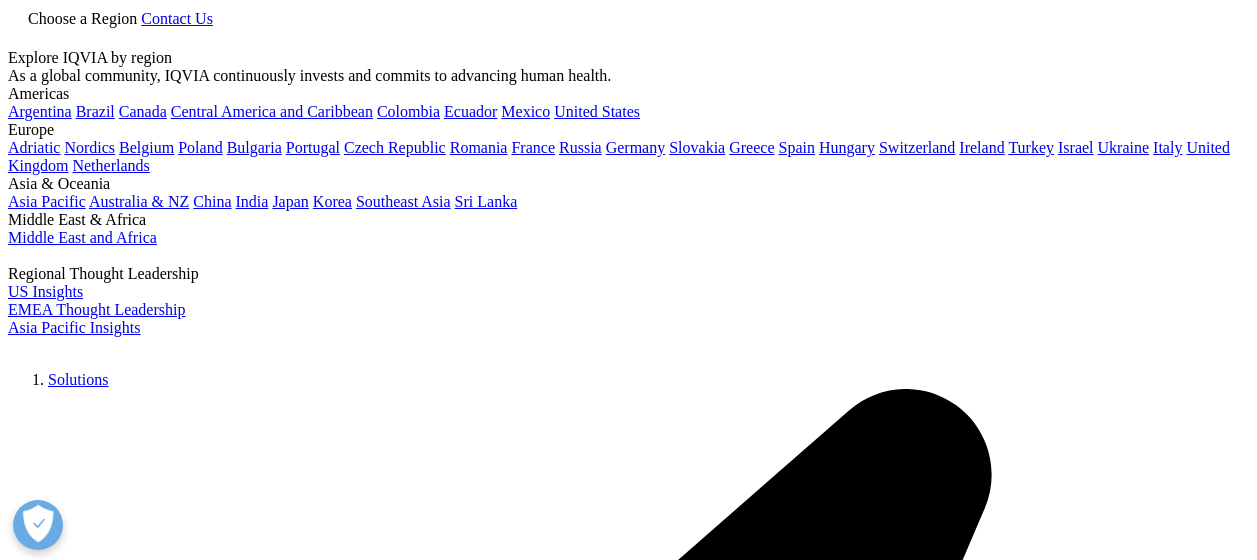 scroll, scrollTop: 0, scrollLeft: 0, axis: both 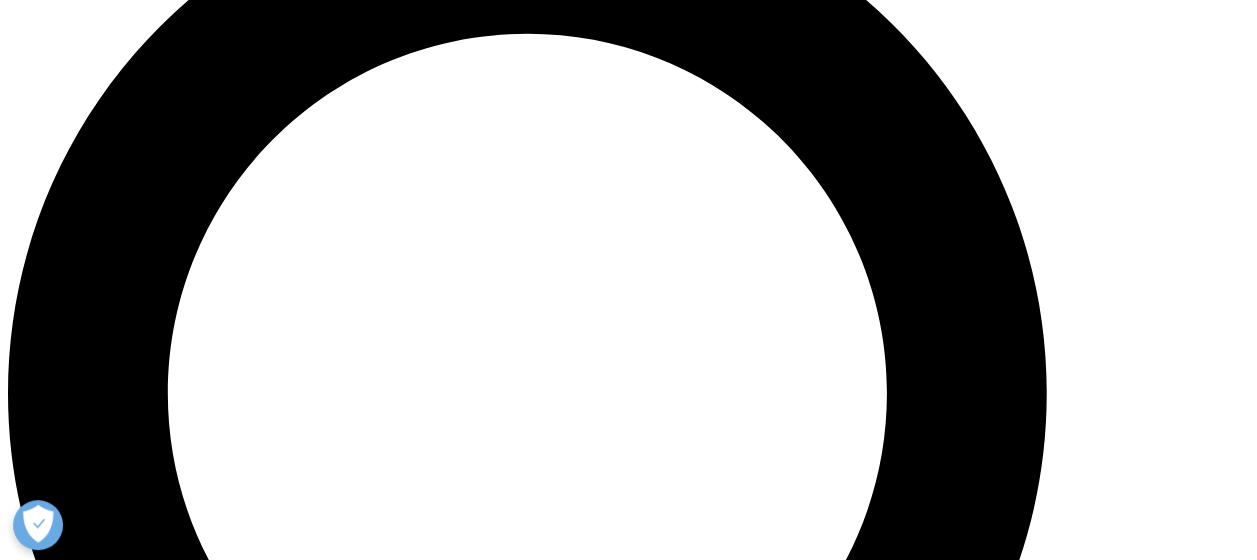 click at bounding box center [39, 22475] 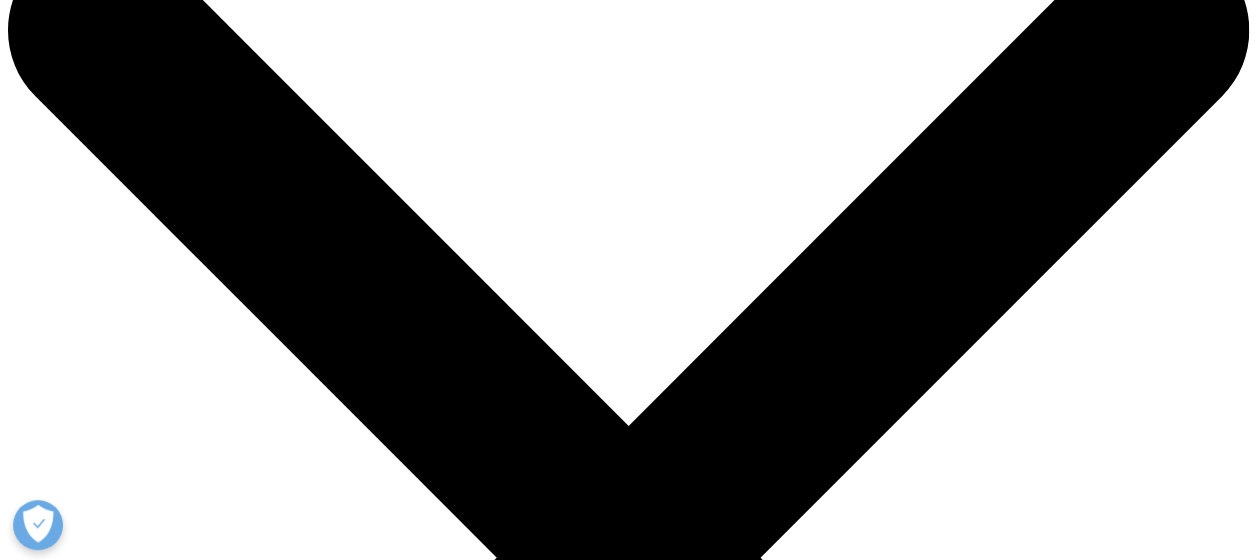 scroll, scrollTop: 0, scrollLeft: 0, axis: both 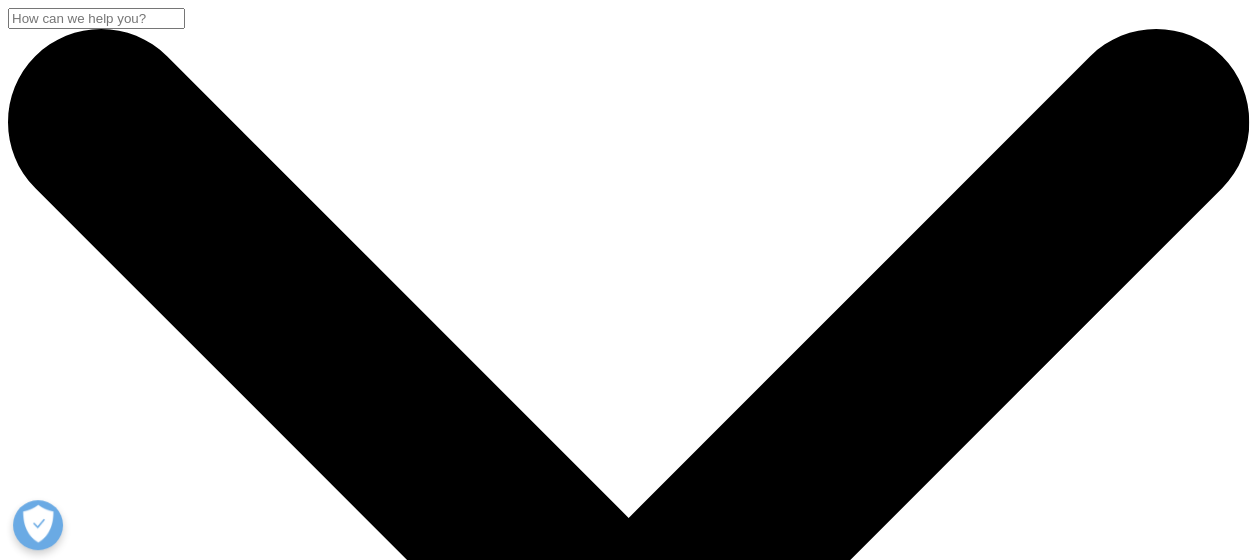 click on "EMEA Insights" at bounding box center [648, 12564] 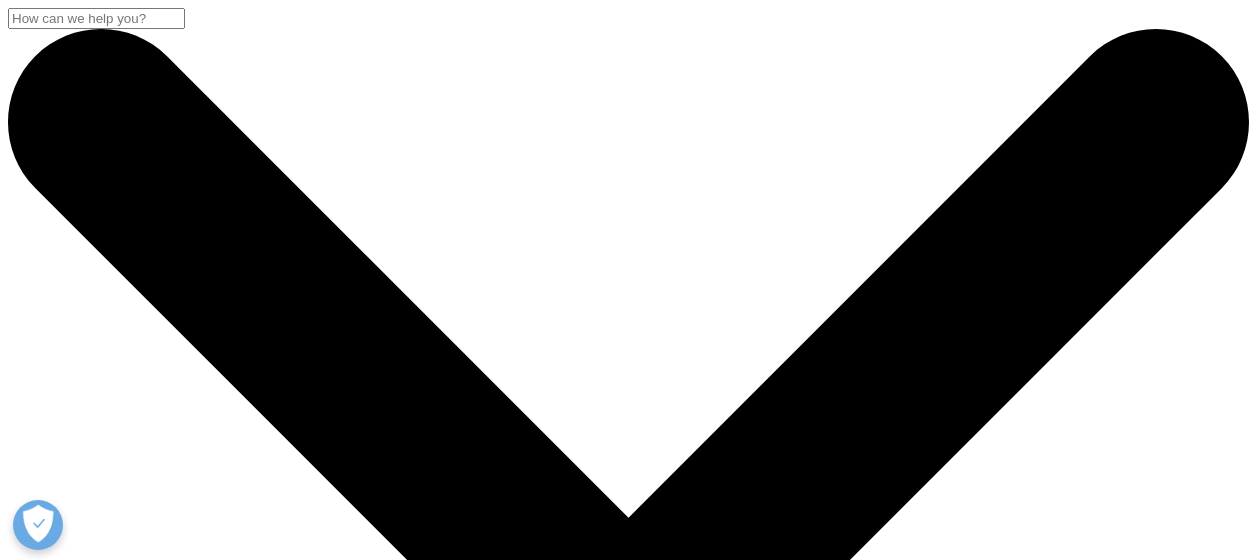 scroll, scrollTop: 200, scrollLeft: 0, axis: vertical 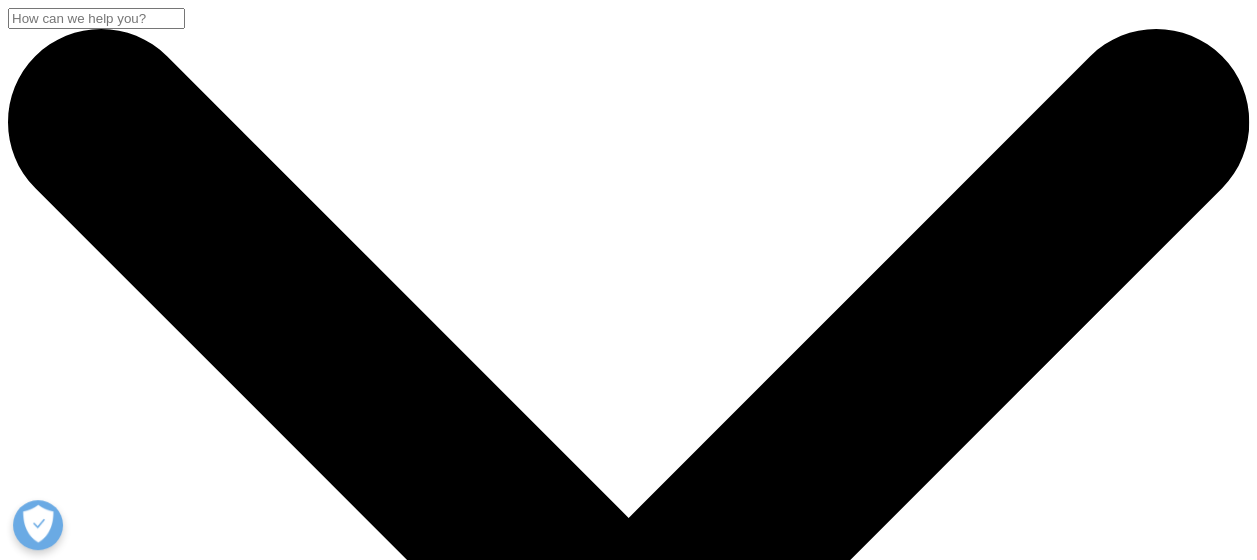 click at bounding box center (8, 21688) 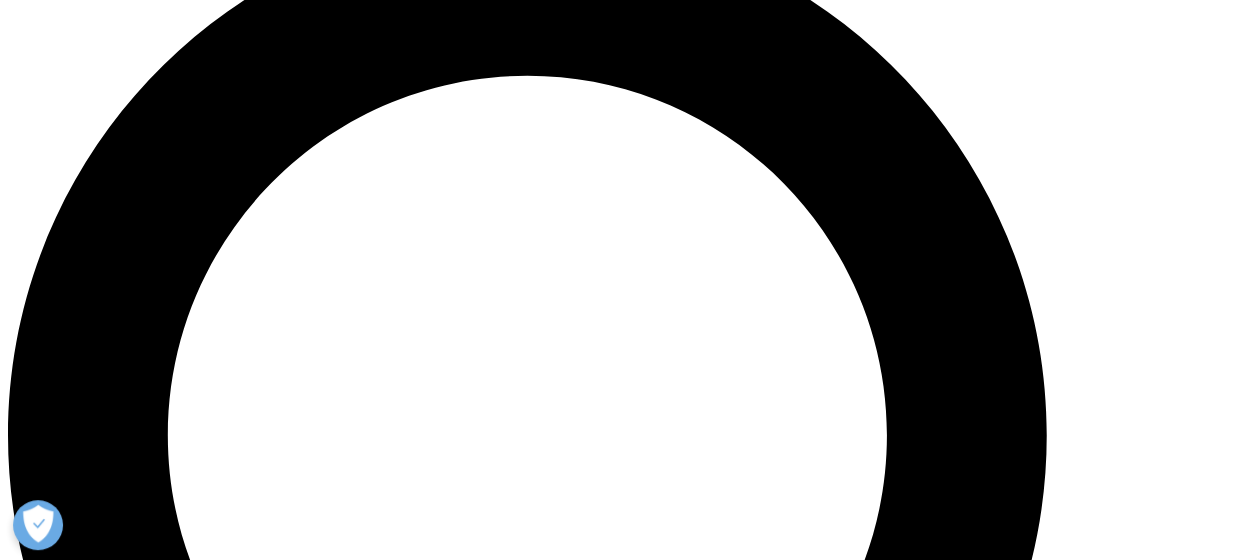 scroll, scrollTop: 1400, scrollLeft: 0, axis: vertical 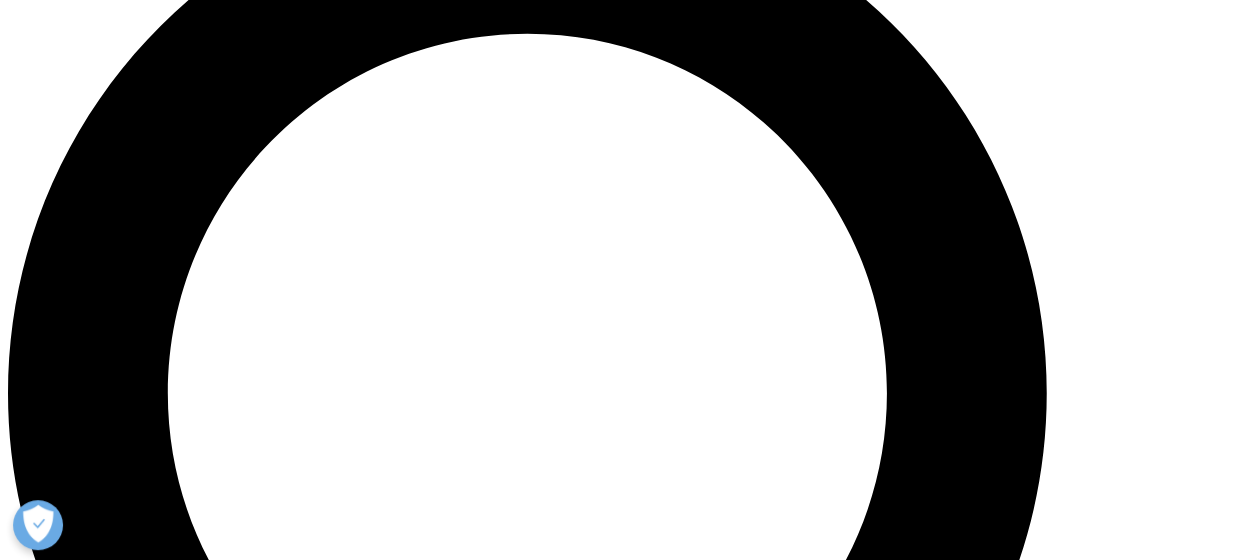 click at bounding box center (39, 22257) 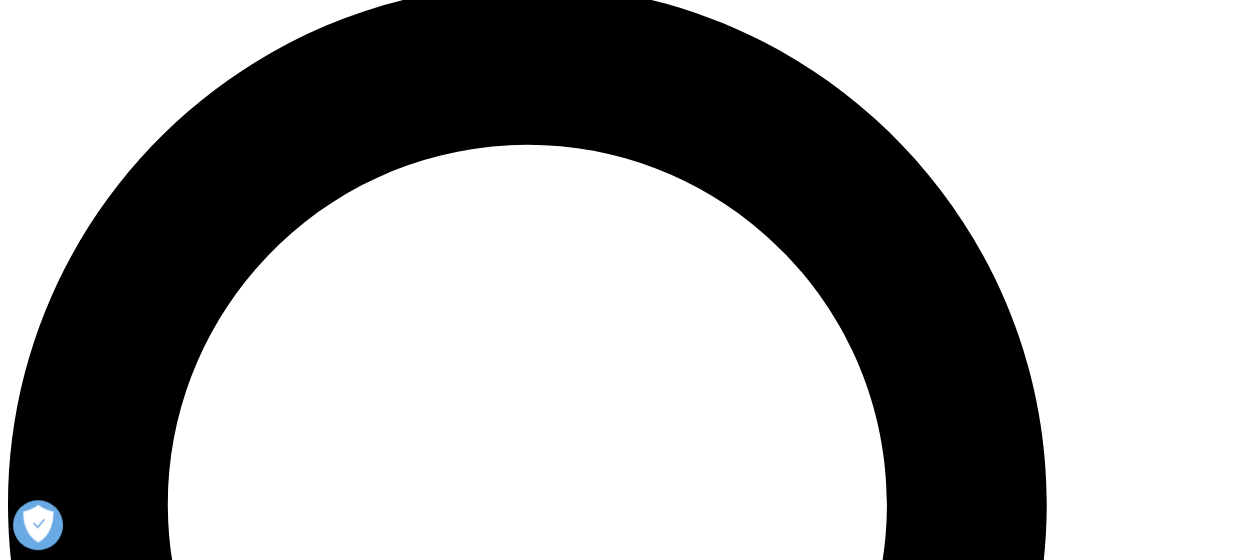 scroll, scrollTop: 1400, scrollLeft: 0, axis: vertical 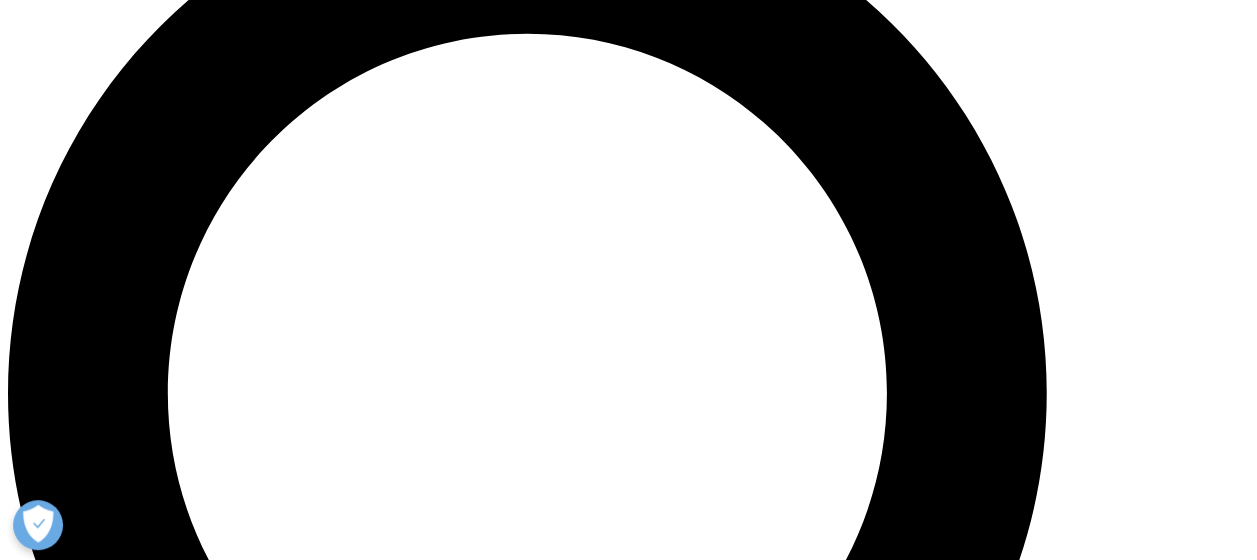click on "Next" at bounding box center [628, 22258] 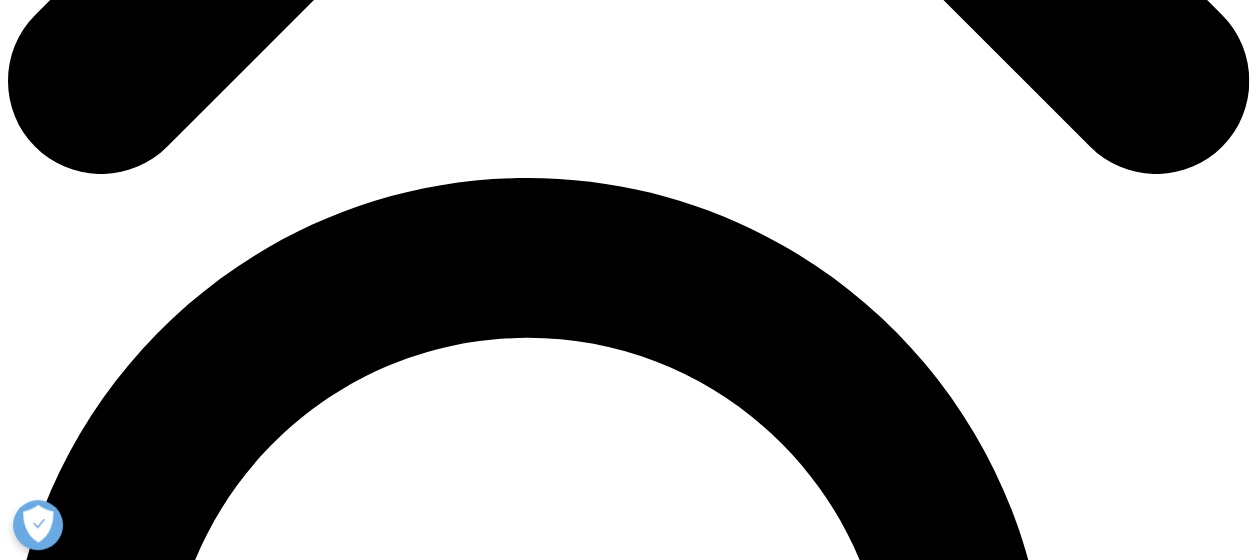 scroll, scrollTop: 1400, scrollLeft: 0, axis: vertical 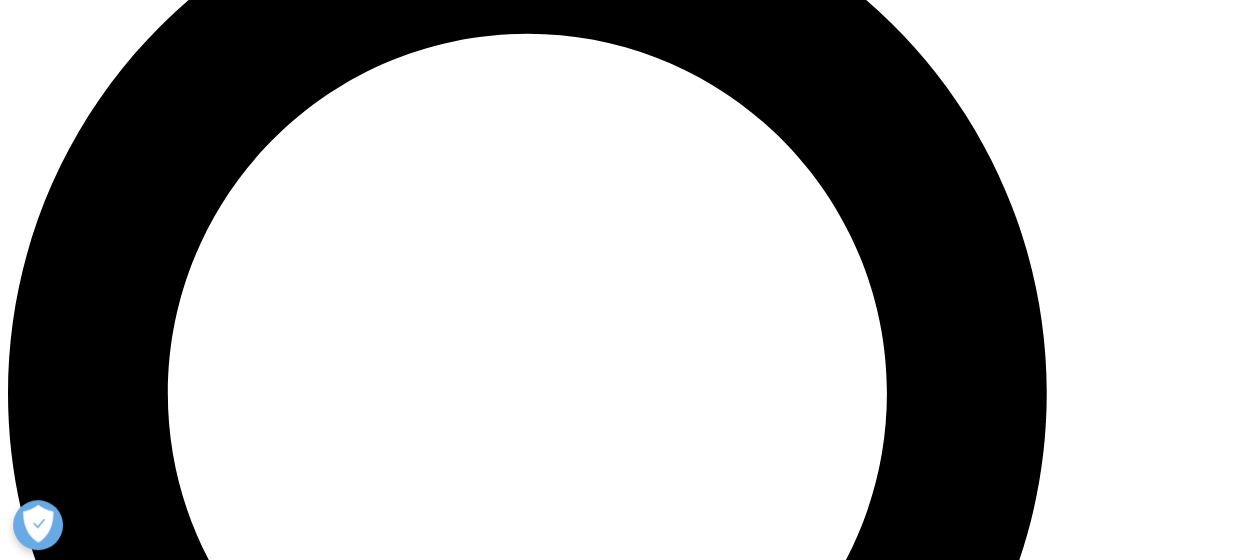 click at bounding box center (39, 22257) 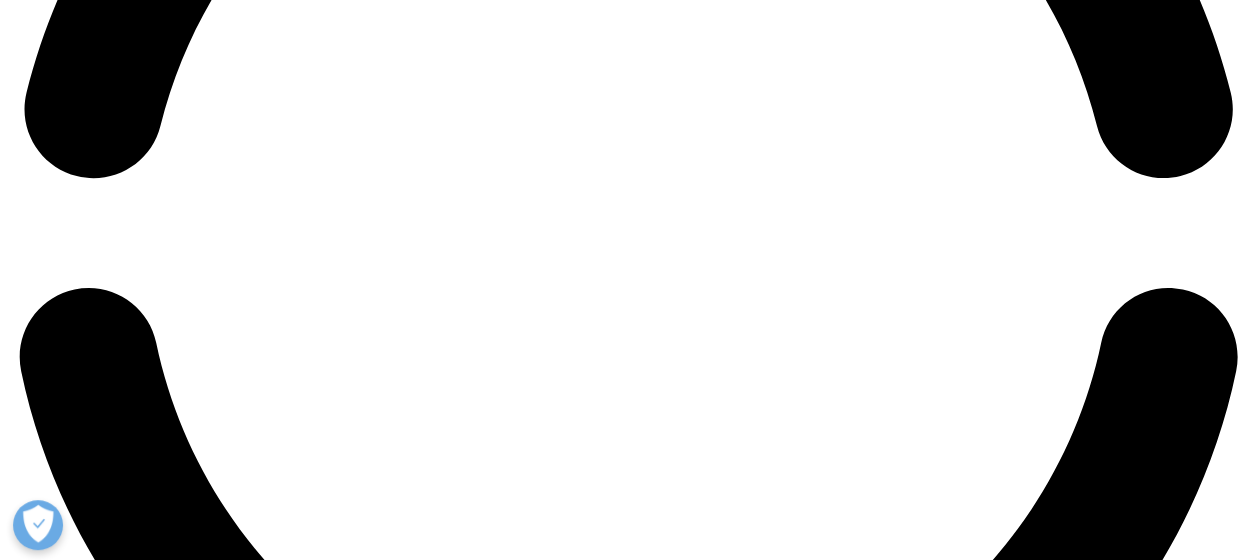 scroll, scrollTop: 2900, scrollLeft: 0, axis: vertical 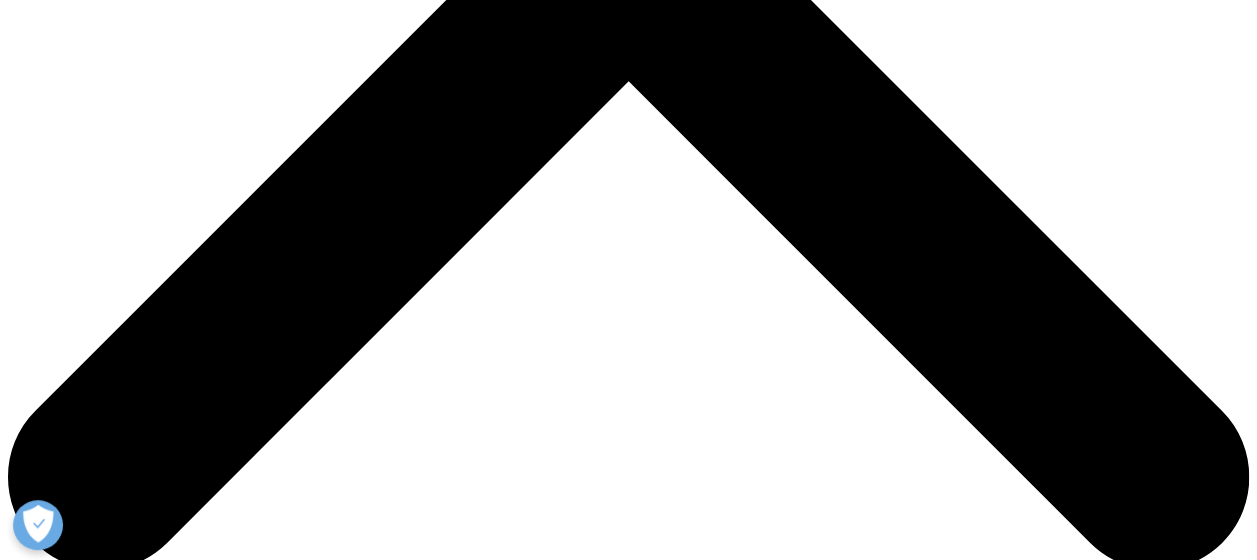 drag, startPoint x: 640, startPoint y: 340, endPoint x: 1030, endPoint y: 331, distance: 390.10382 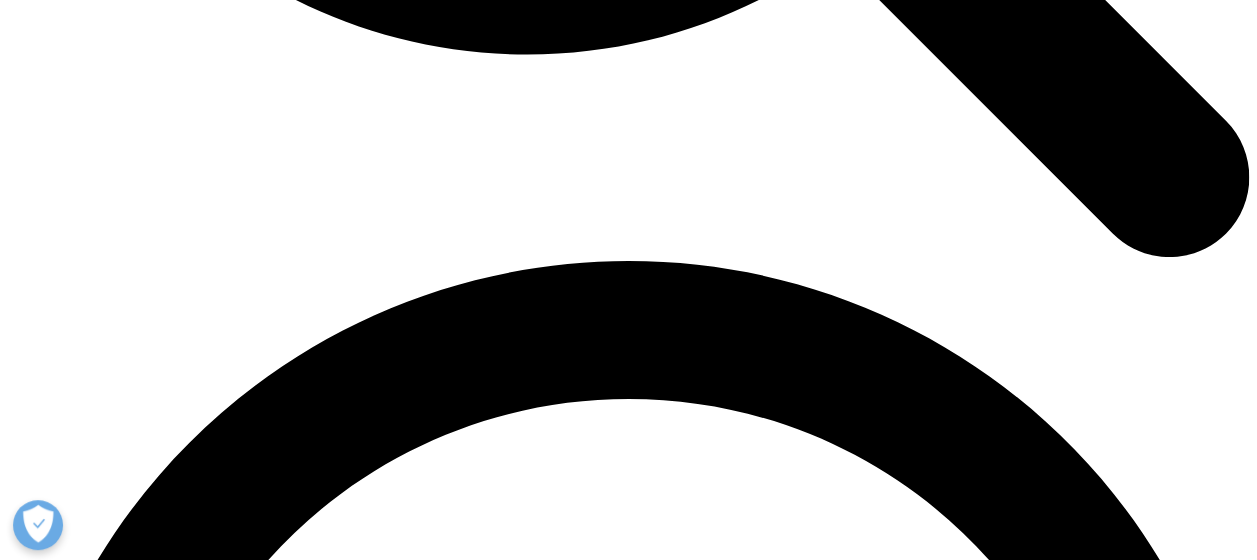 scroll, scrollTop: 2300, scrollLeft: 0, axis: vertical 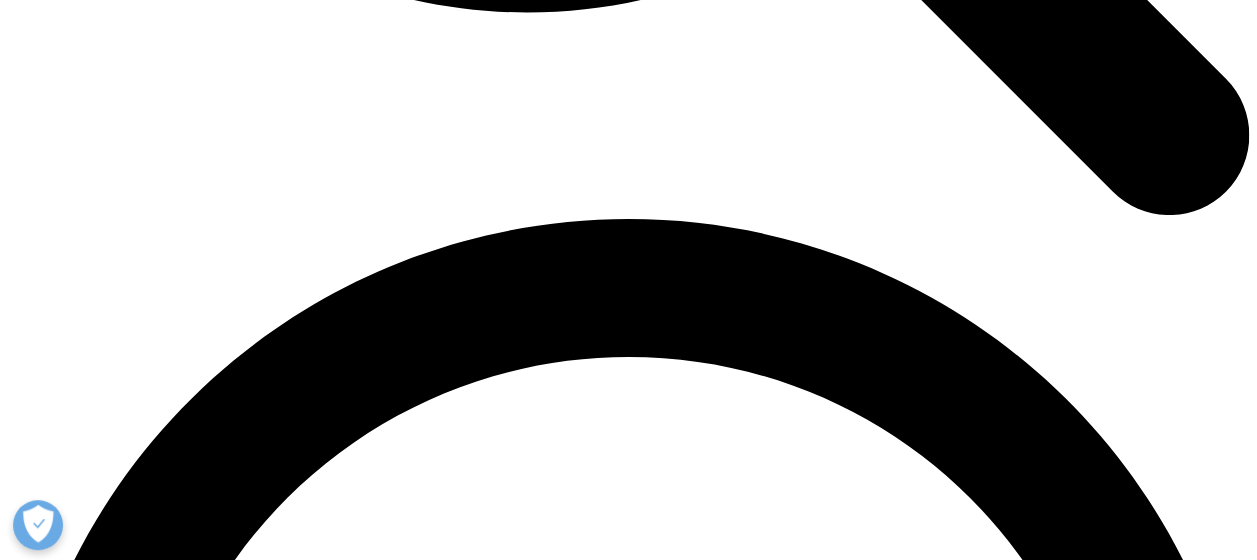click on "Global Oncology Trends 2025" at bounding box center (105, 22709) 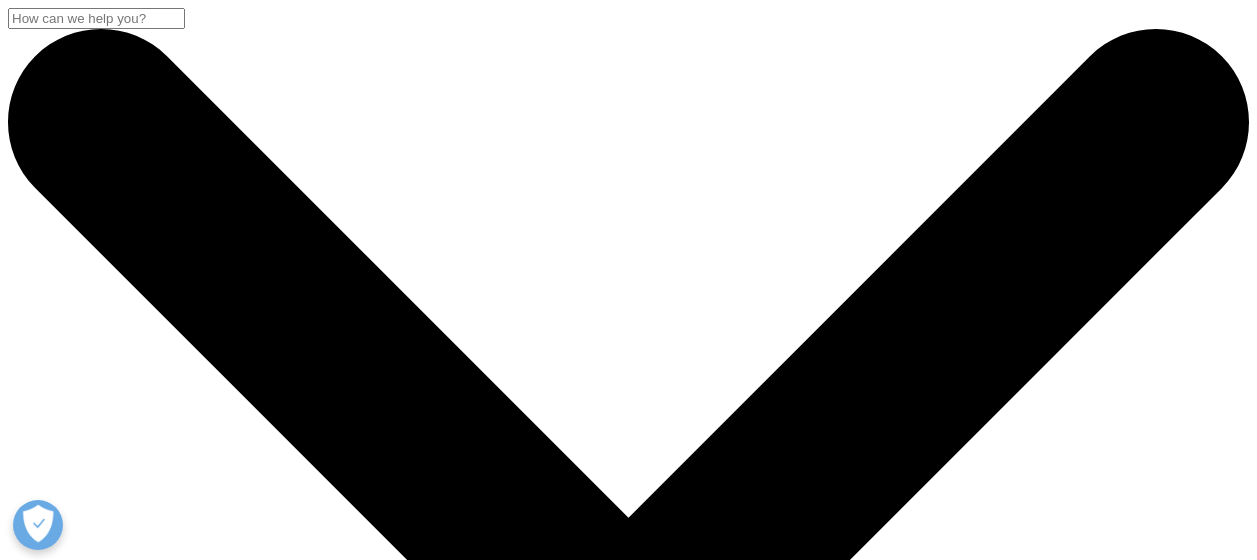 scroll, scrollTop: 300, scrollLeft: 0, axis: vertical 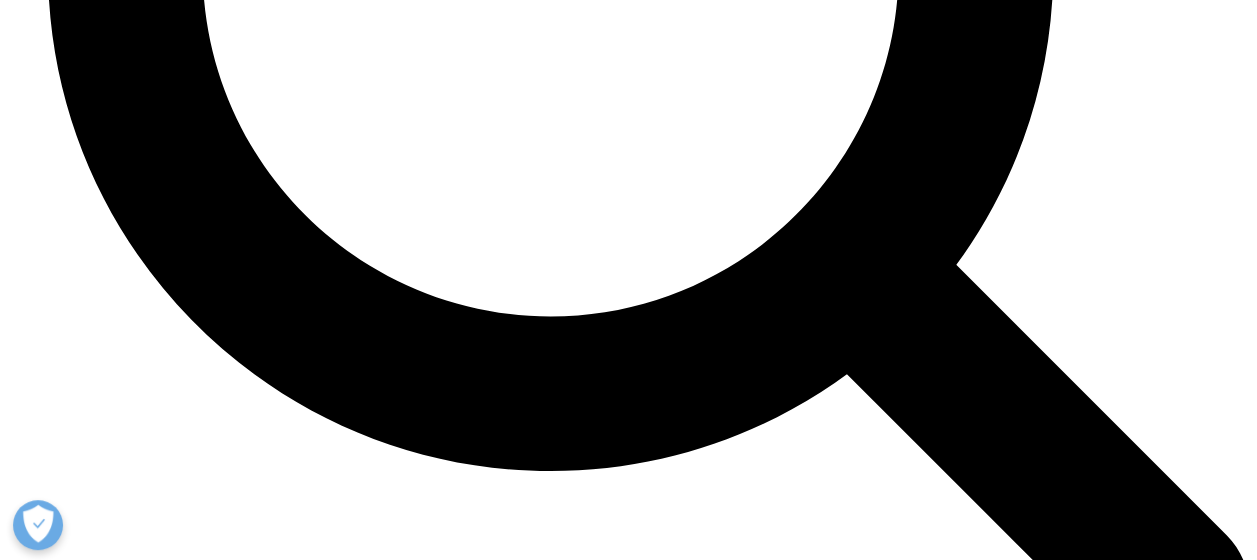 click on "Digital Health Trends 2024" at bounding box center [95, 18822] 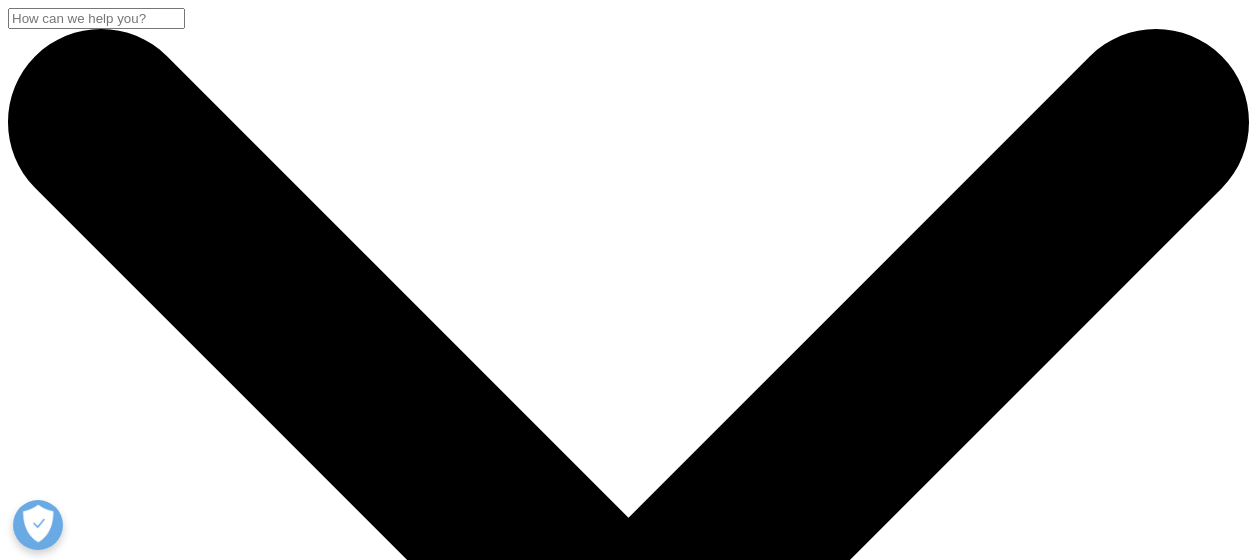 scroll, scrollTop: 0, scrollLeft: 0, axis: both 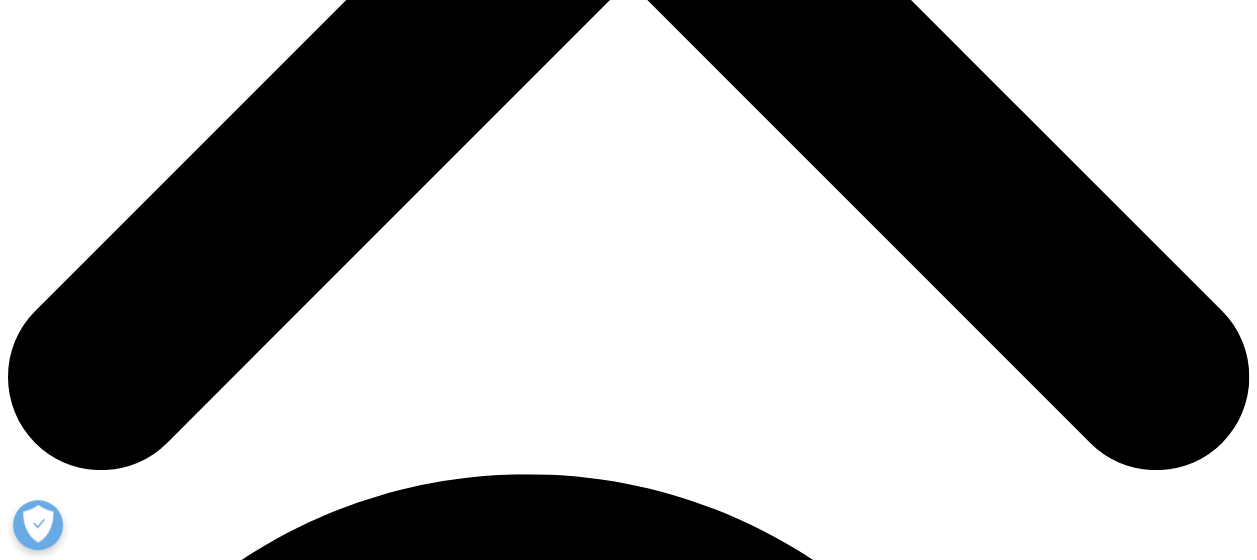 click on "Download" at bounding box center (41, 24679) 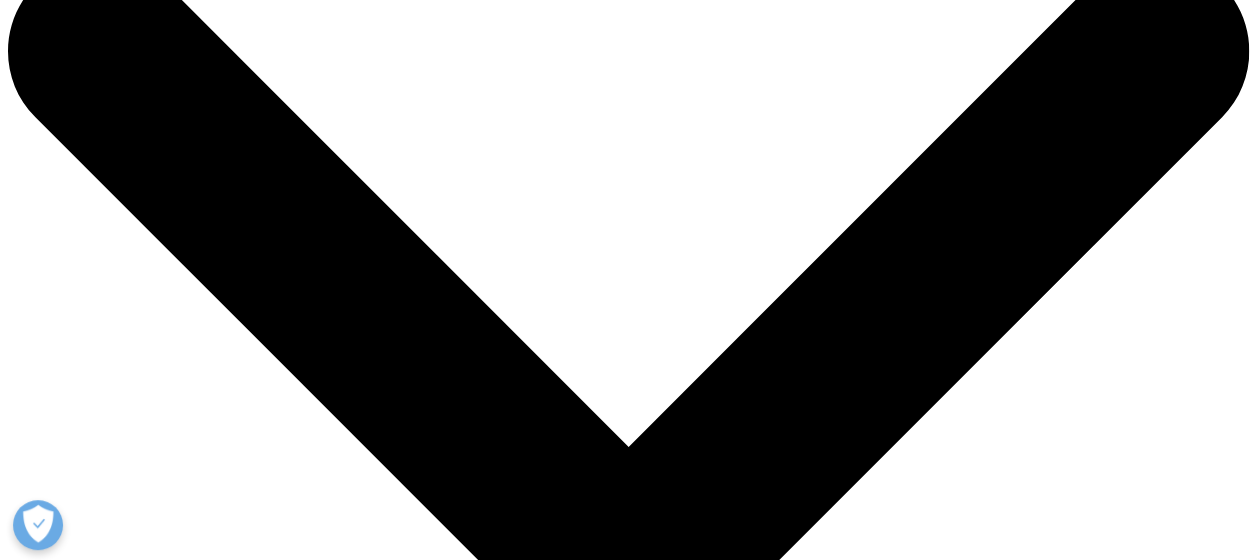 scroll, scrollTop: 0, scrollLeft: 0, axis: both 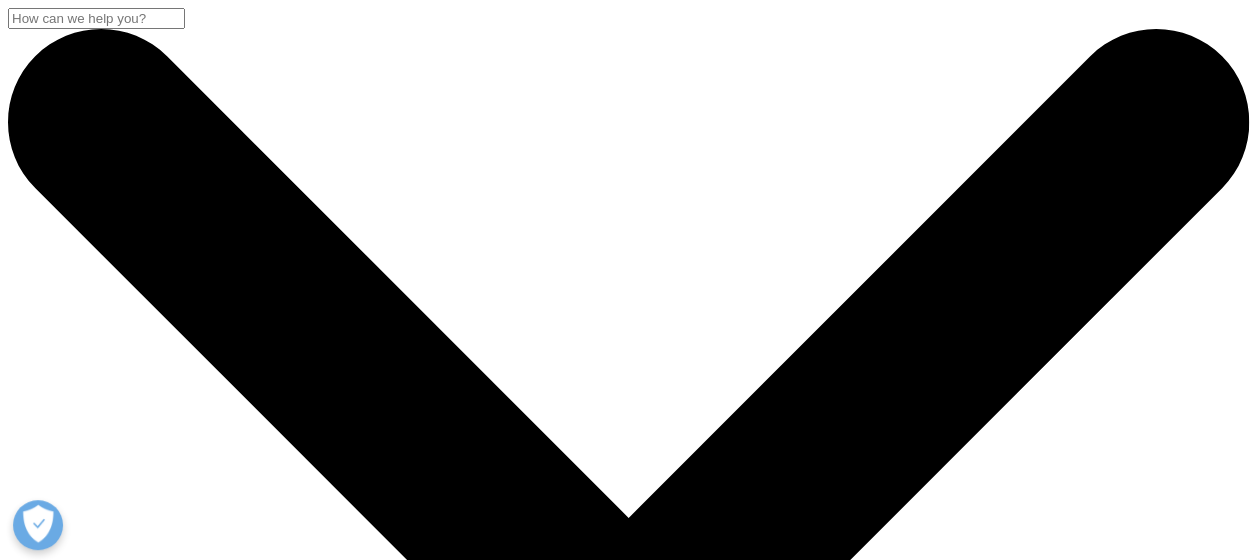 drag, startPoint x: 167, startPoint y: 354, endPoint x: 2, endPoint y: 278, distance: 181.66177 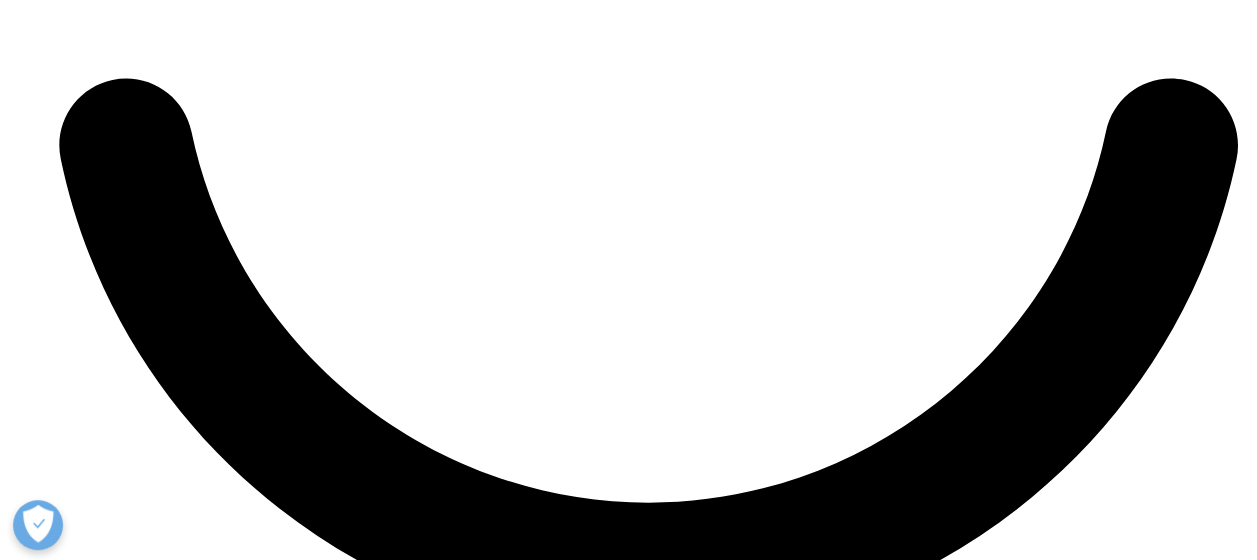 scroll, scrollTop: 8900, scrollLeft: 0, axis: vertical 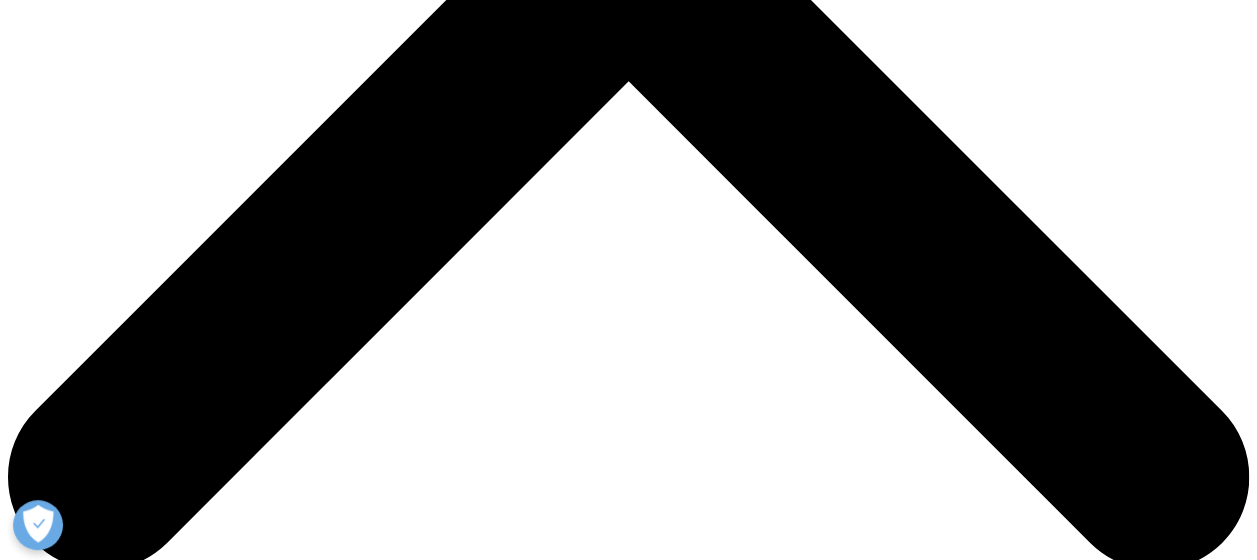 drag, startPoint x: 642, startPoint y: 341, endPoint x: 1030, endPoint y: 336, distance: 388.03223 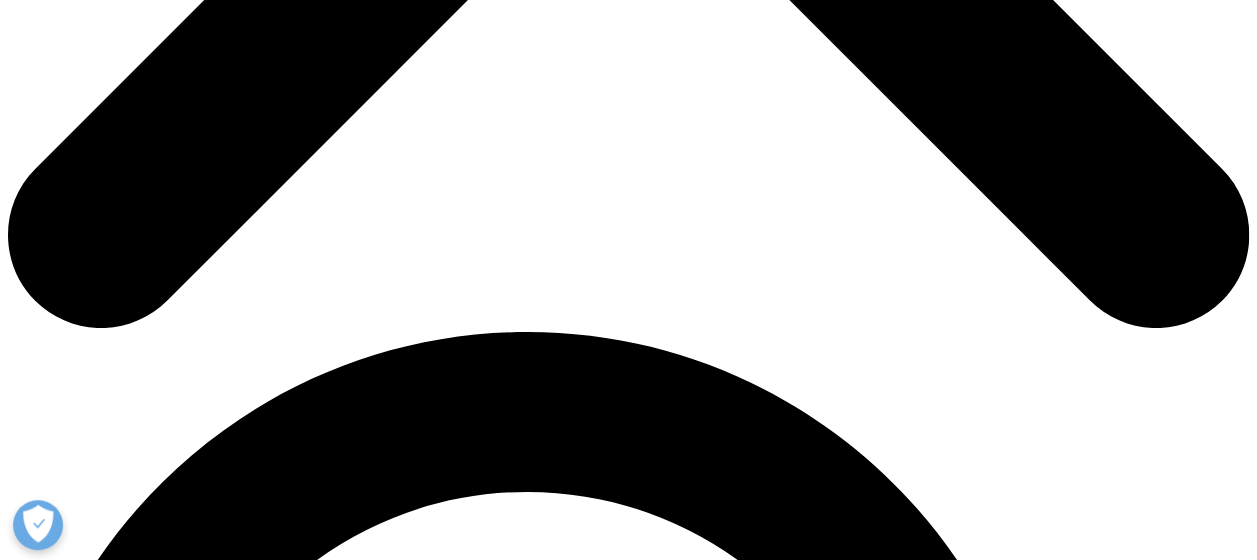 scroll, scrollTop: 700, scrollLeft: 0, axis: vertical 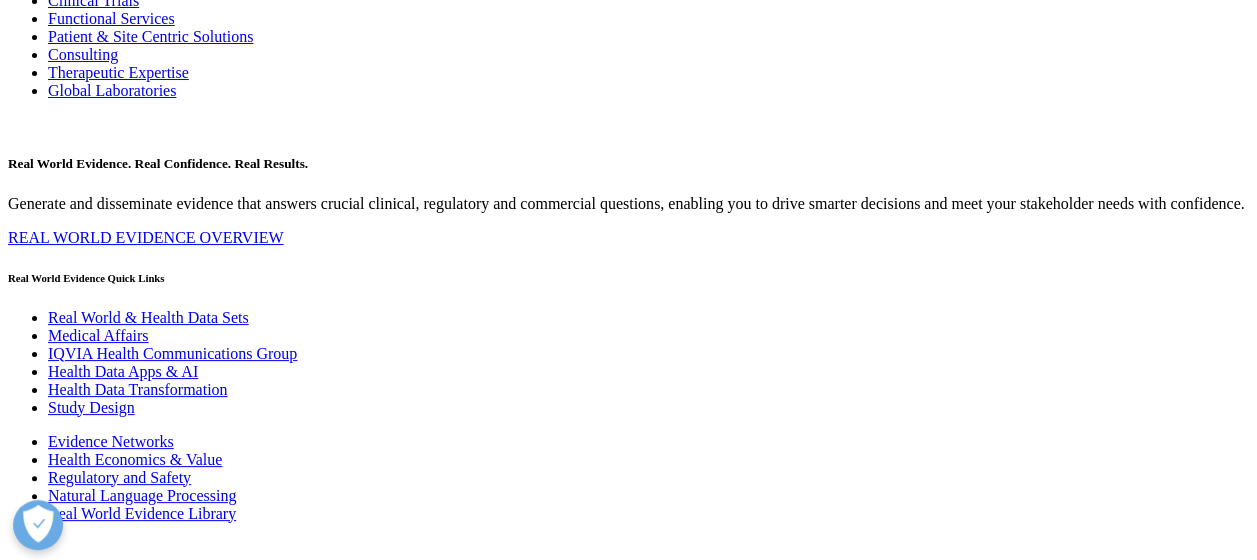 click on "Learn more" at bounding box center [45, 13096] 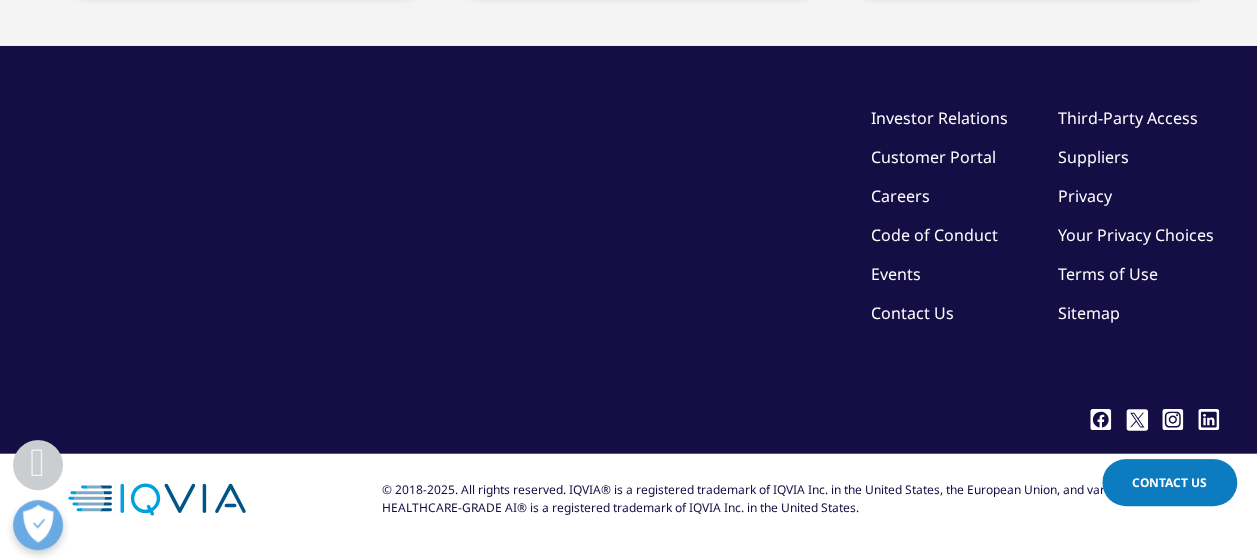 scroll, scrollTop: 9600, scrollLeft: 0, axis: vertical 